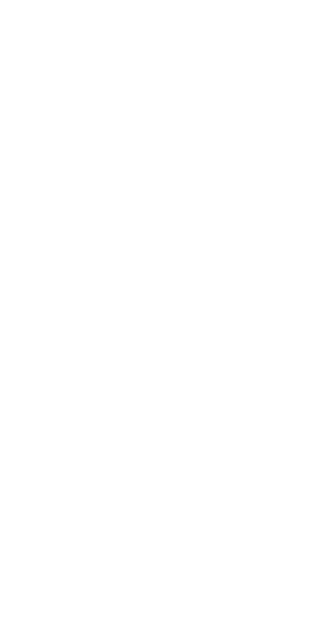 scroll, scrollTop: 0, scrollLeft: 0, axis: both 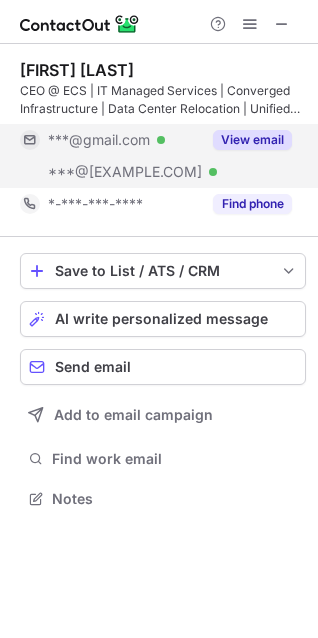 click on "View email" at bounding box center (252, 140) 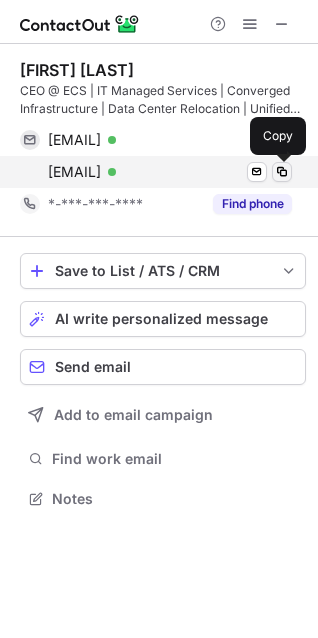 click at bounding box center (282, 172) 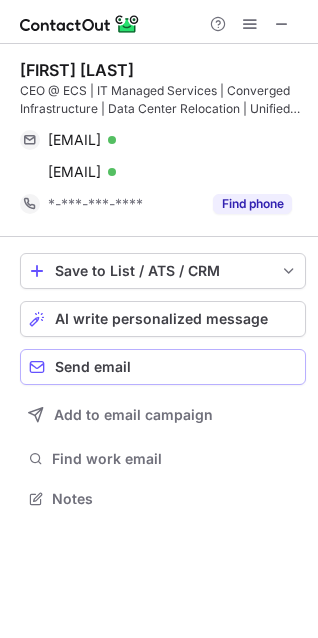 type 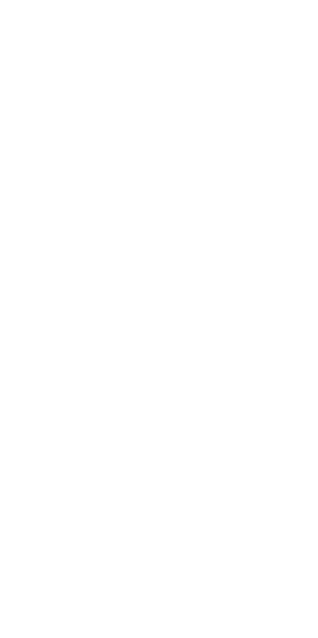scroll, scrollTop: 0, scrollLeft: 0, axis: both 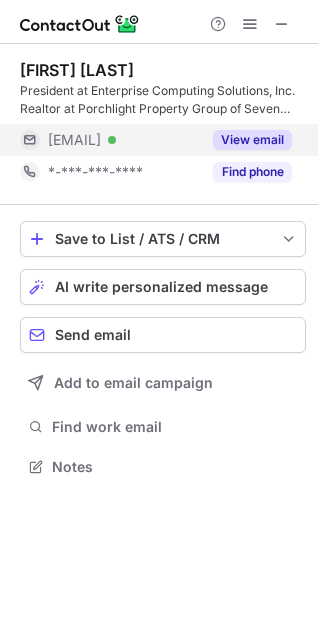 click on "View email" at bounding box center [252, 140] 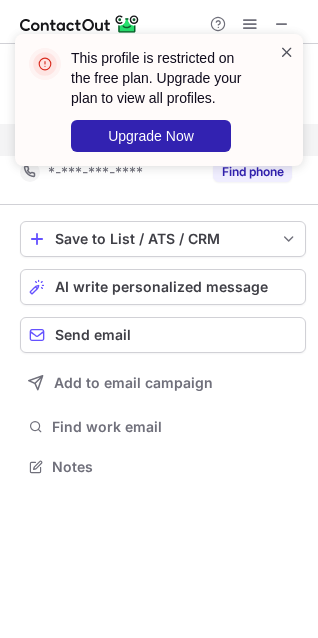 click at bounding box center [287, 52] 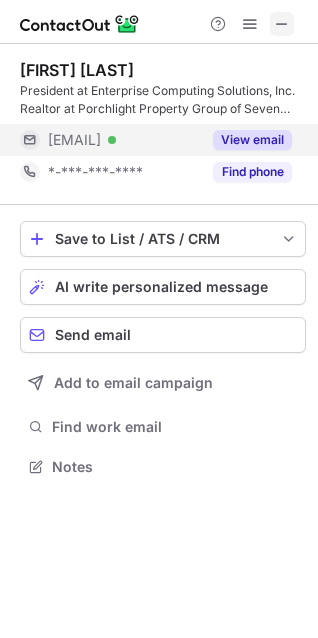 click at bounding box center [282, 24] 